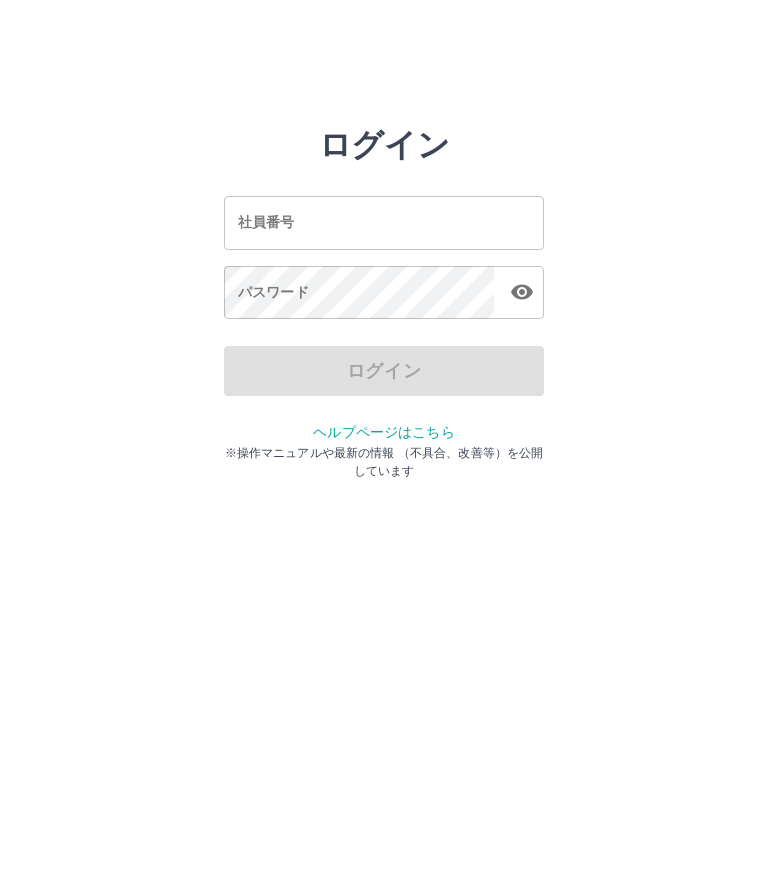 scroll, scrollTop: 0, scrollLeft: 0, axis: both 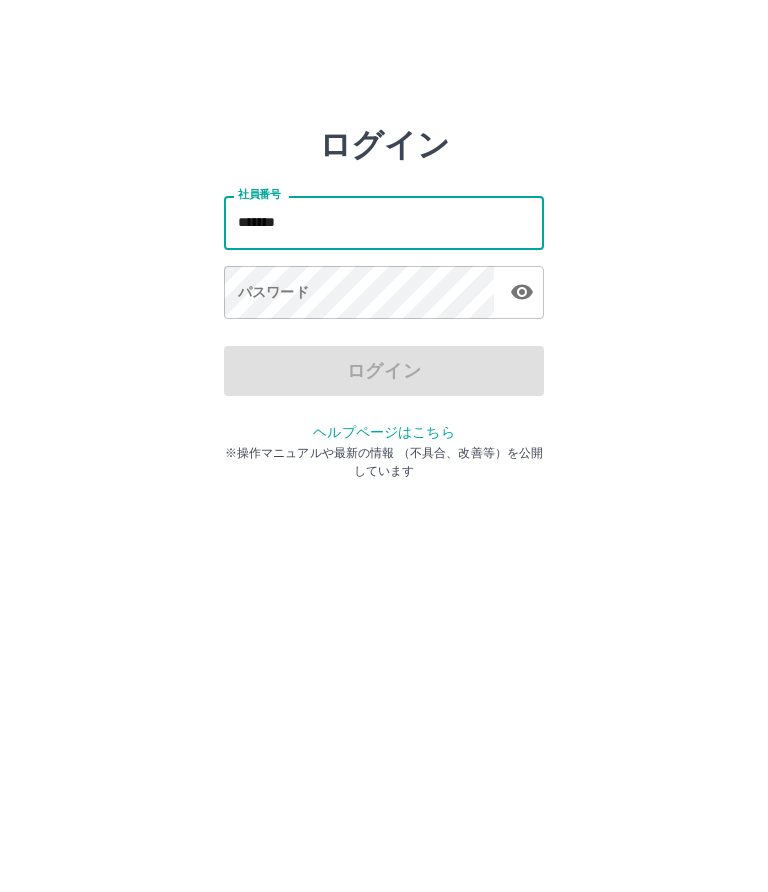 type on "*******" 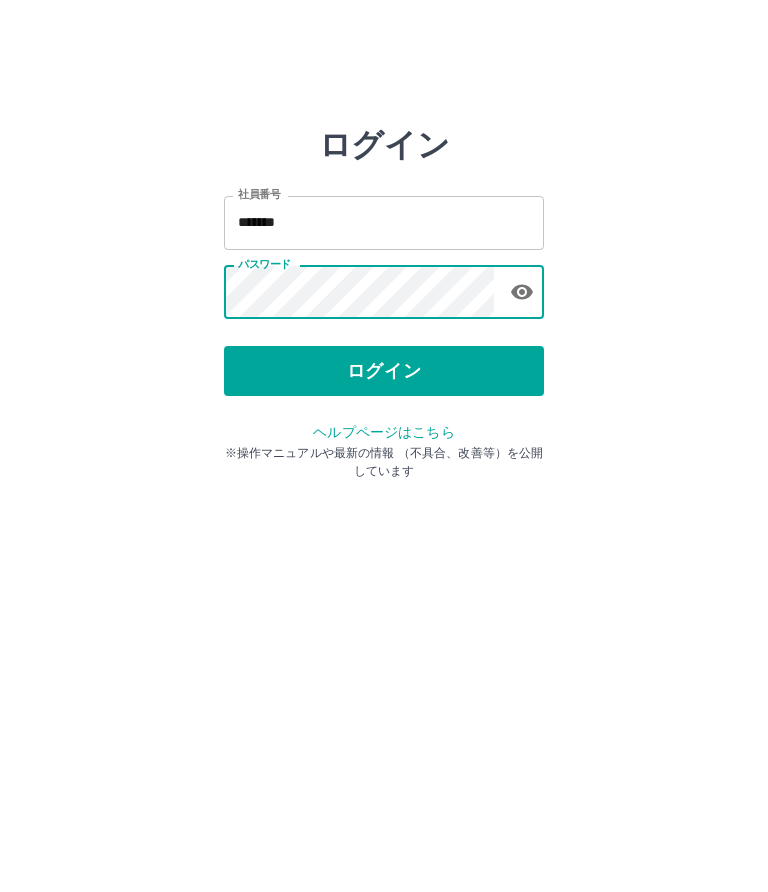click on "ログイン" at bounding box center (384, 371) 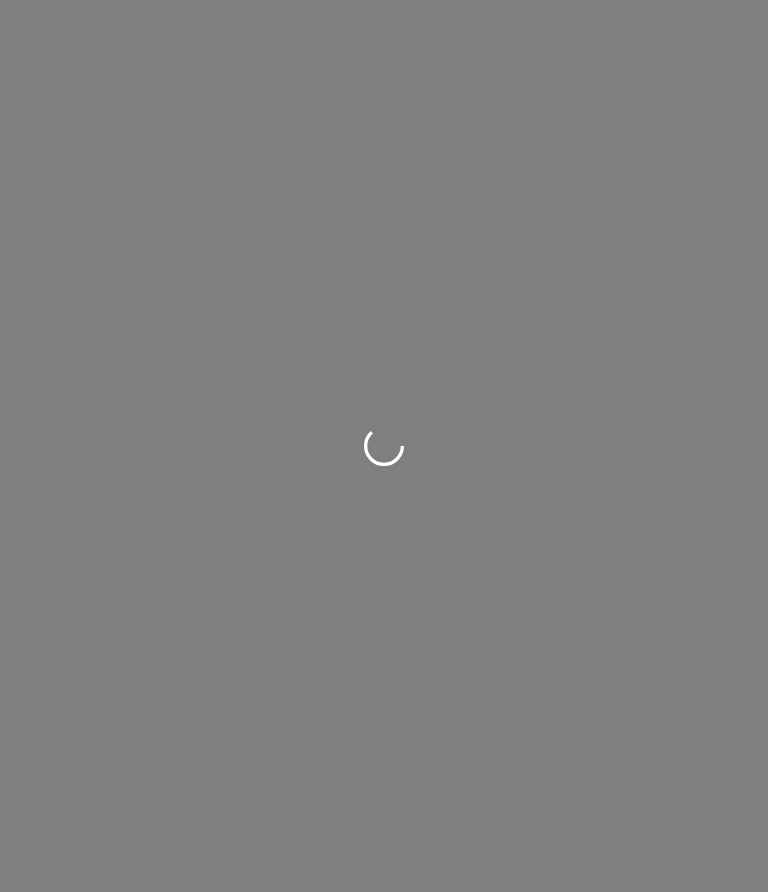 scroll, scrollTop: 0, scrollLeft: 0, axis: both 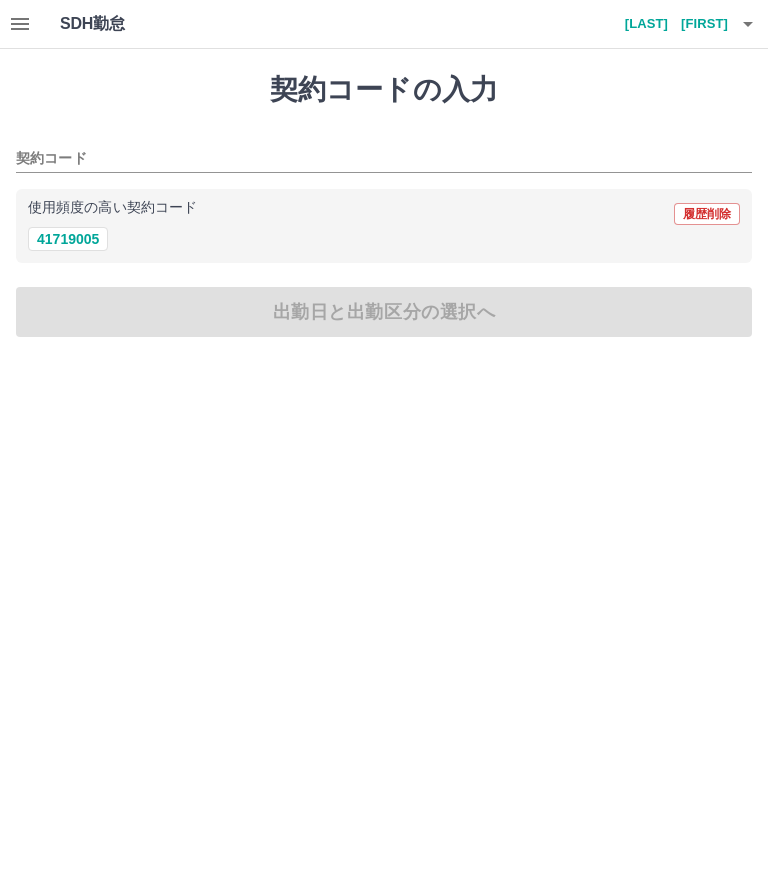 click on "41719005" at bounding box center [68, 239] 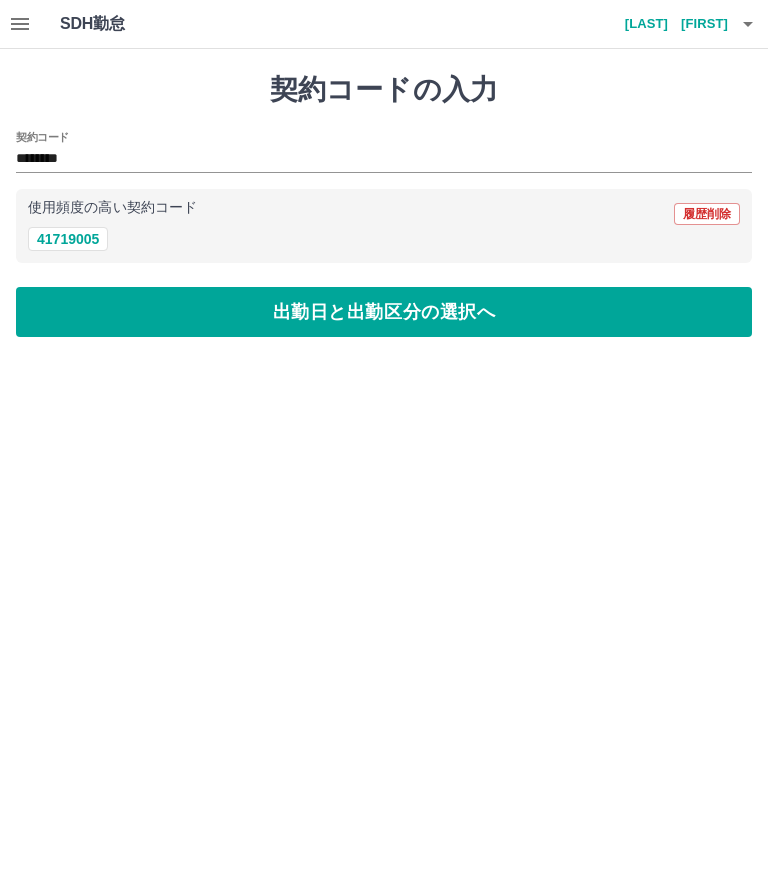 click on "出勤日と出勤区分の選択へ" at bounding box center [384, 312] 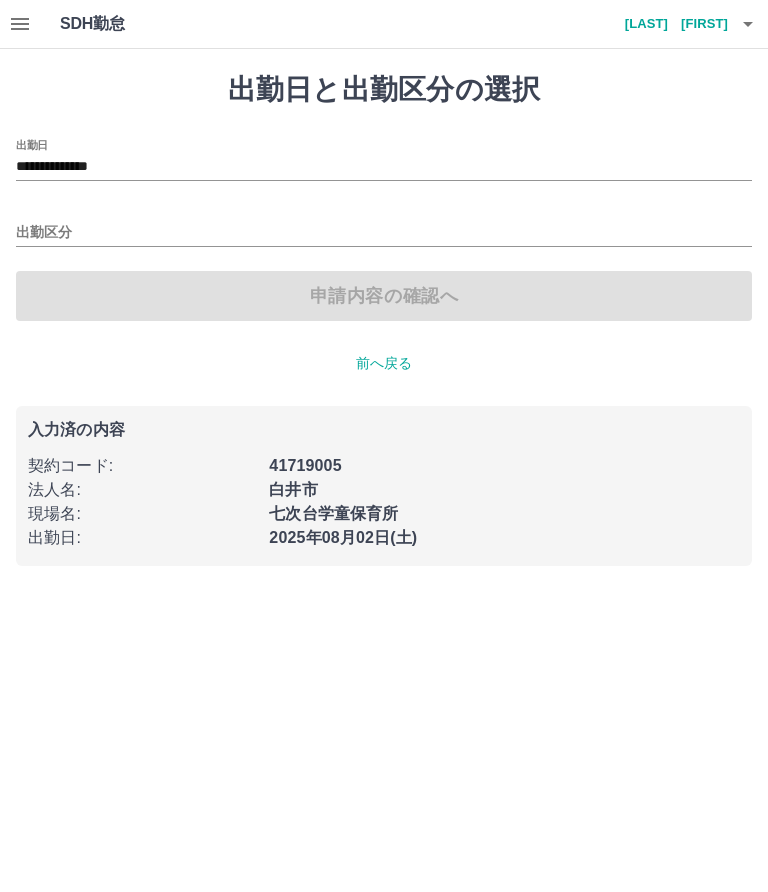 click on "出勤区分" at bounding box center [384, 233] 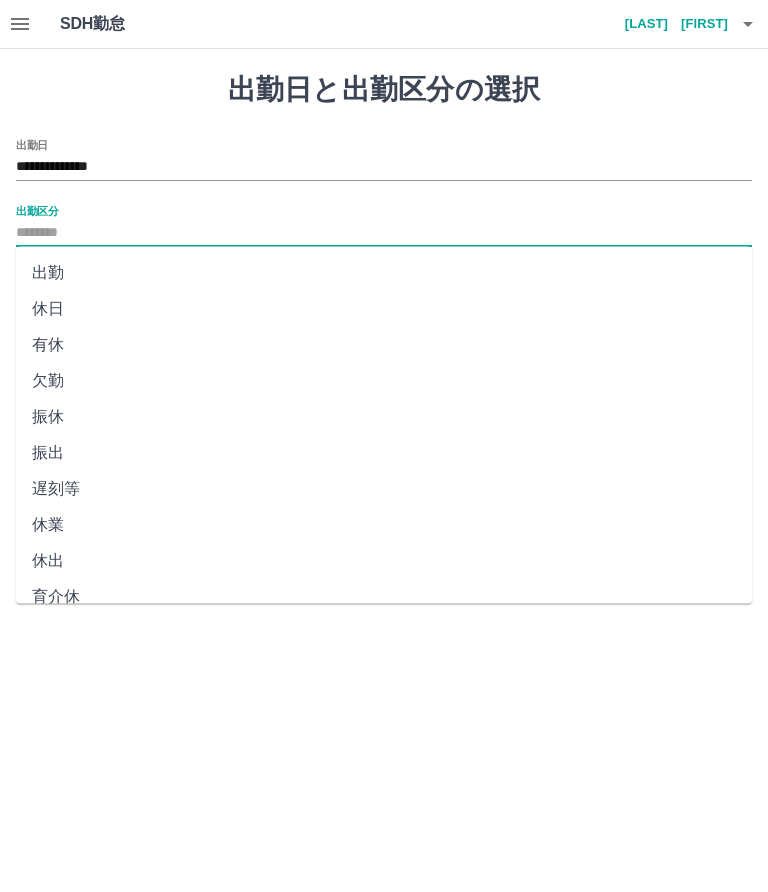 click on "出勤" at bounding box center [384, 273] 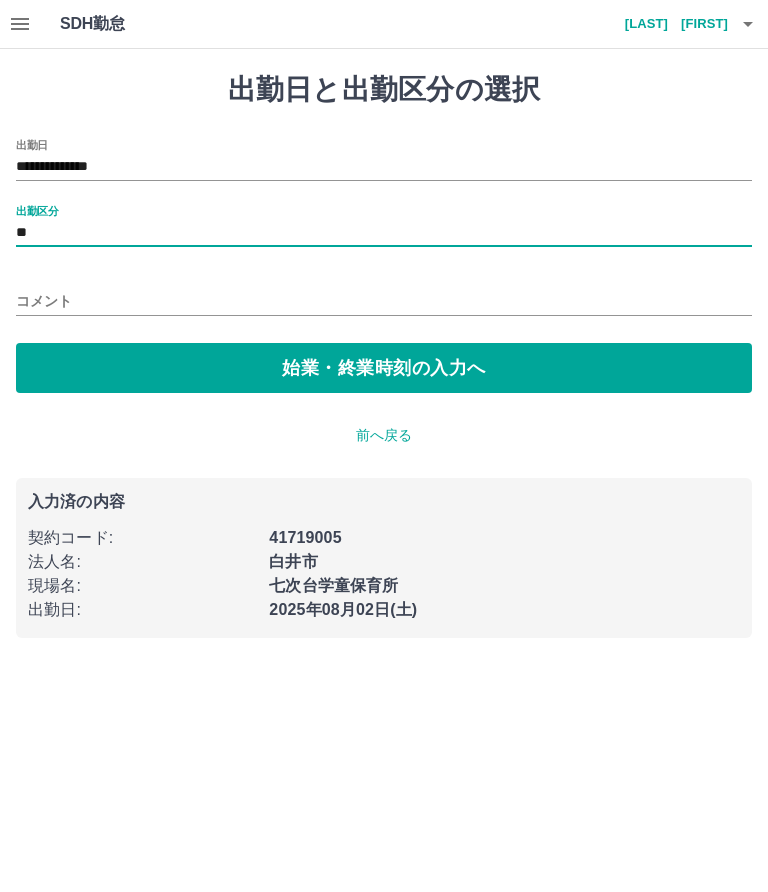 click on "始業・終業時刻の入力へ" at bounding box center [384, 368] 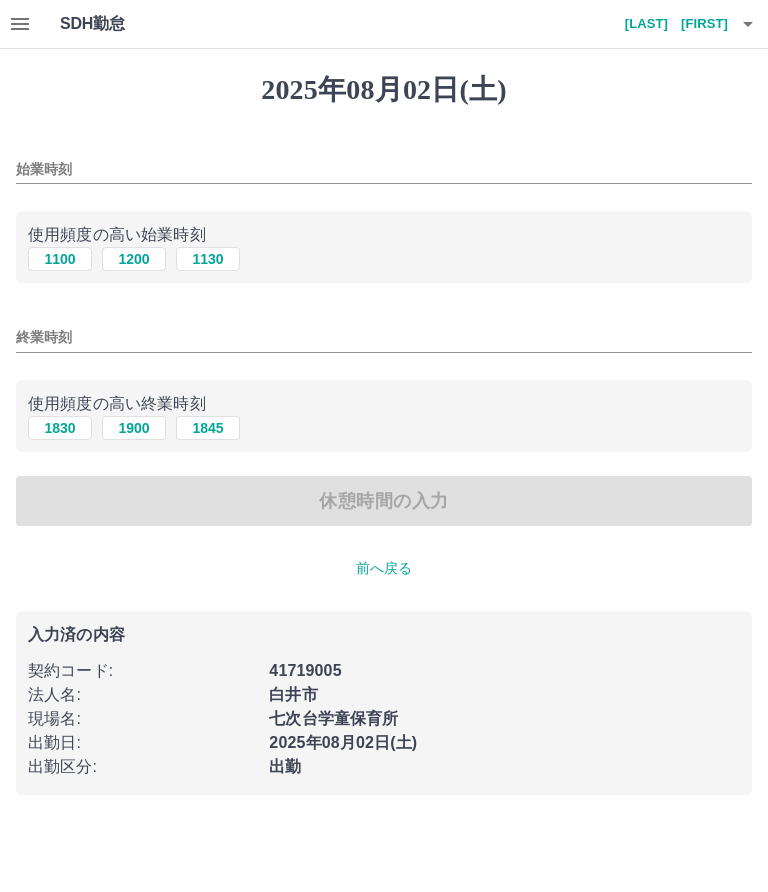 click on "始業時刻" at bounding box center [384, 169] 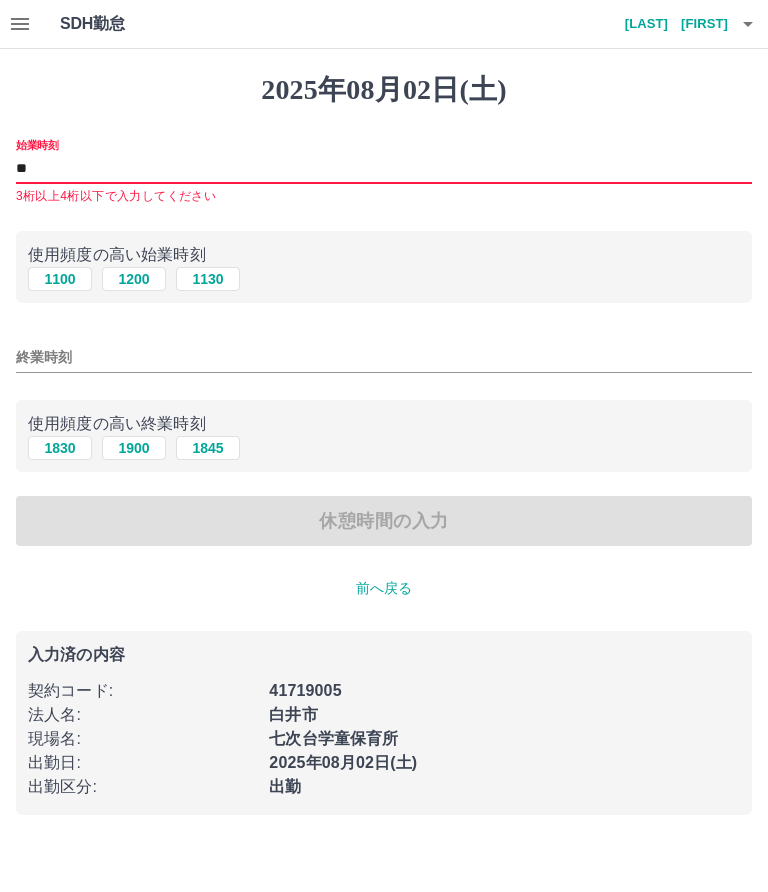 type on "*" 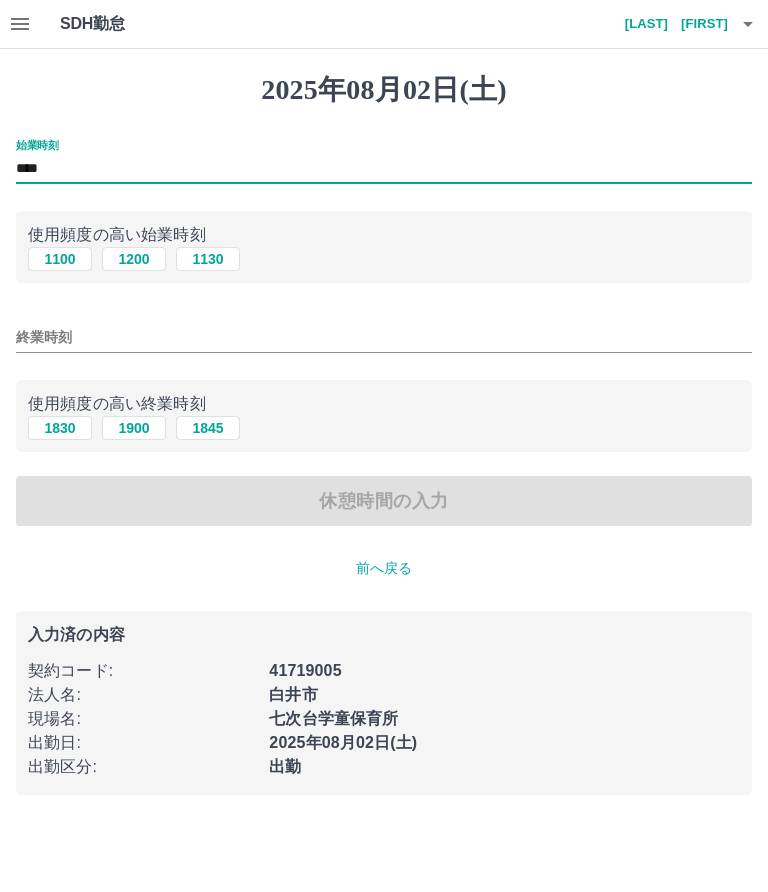 type on "****" 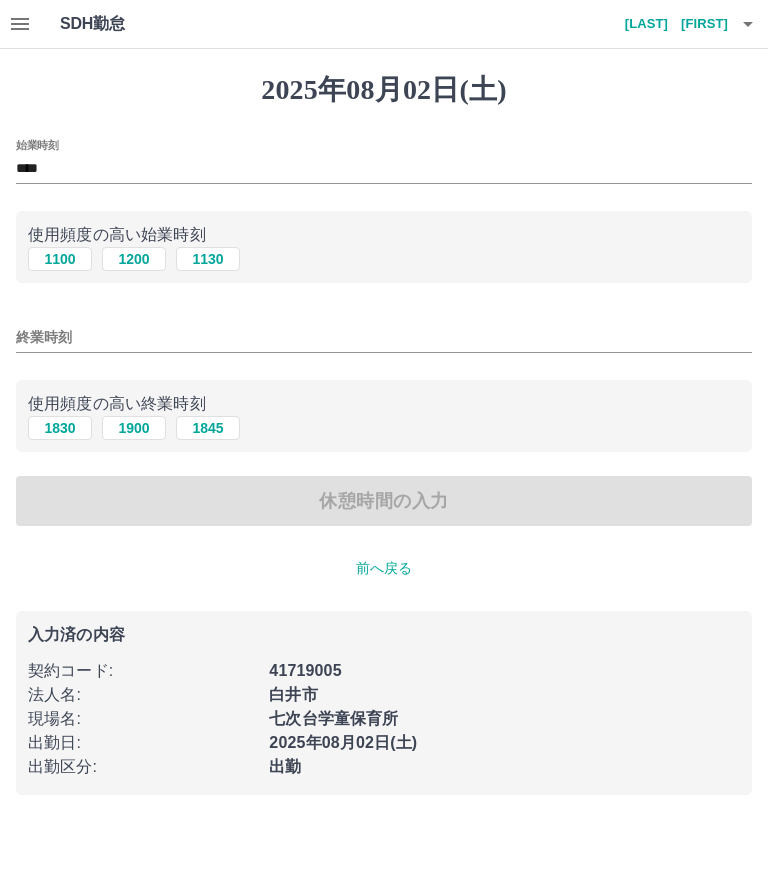 click on "終業時刻" at bounding box center [384, 337] 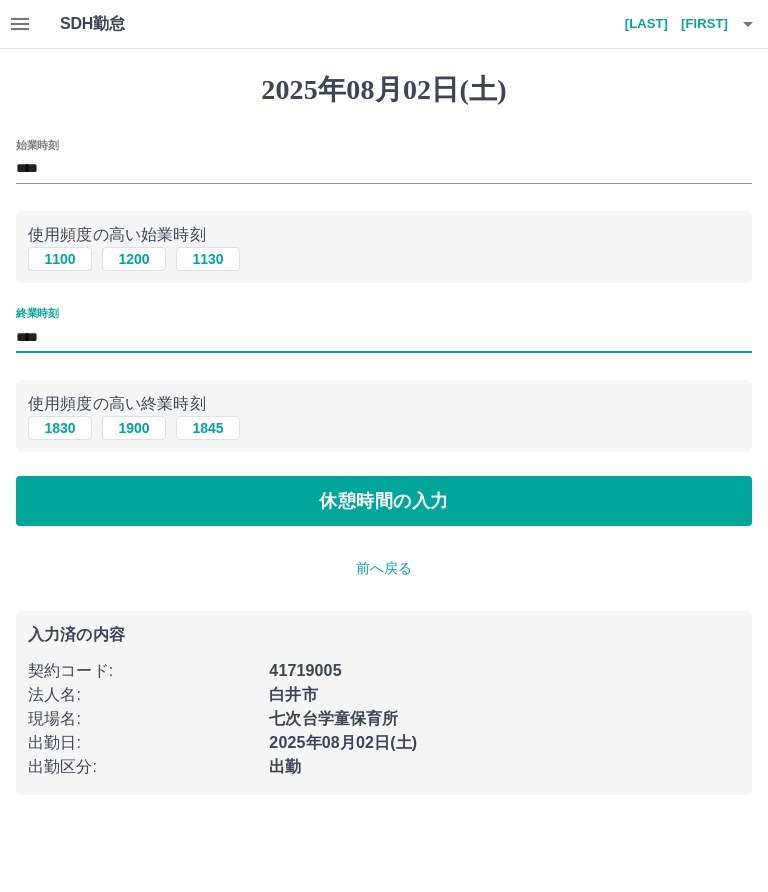 type on "****" 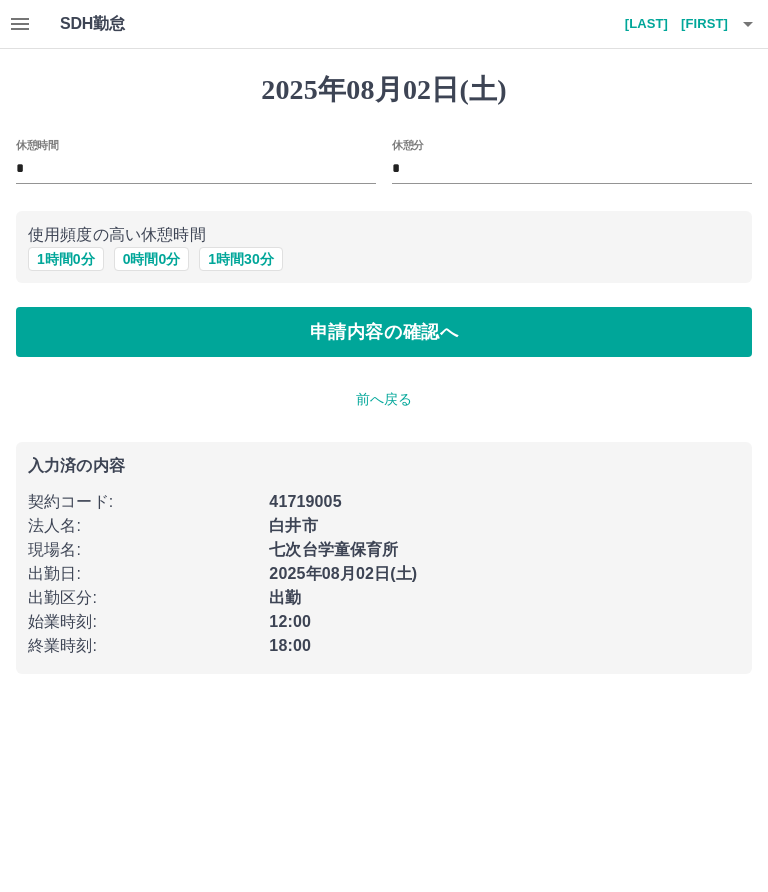 click on "申請内容の確認へ" at bounding box center (384, 332) 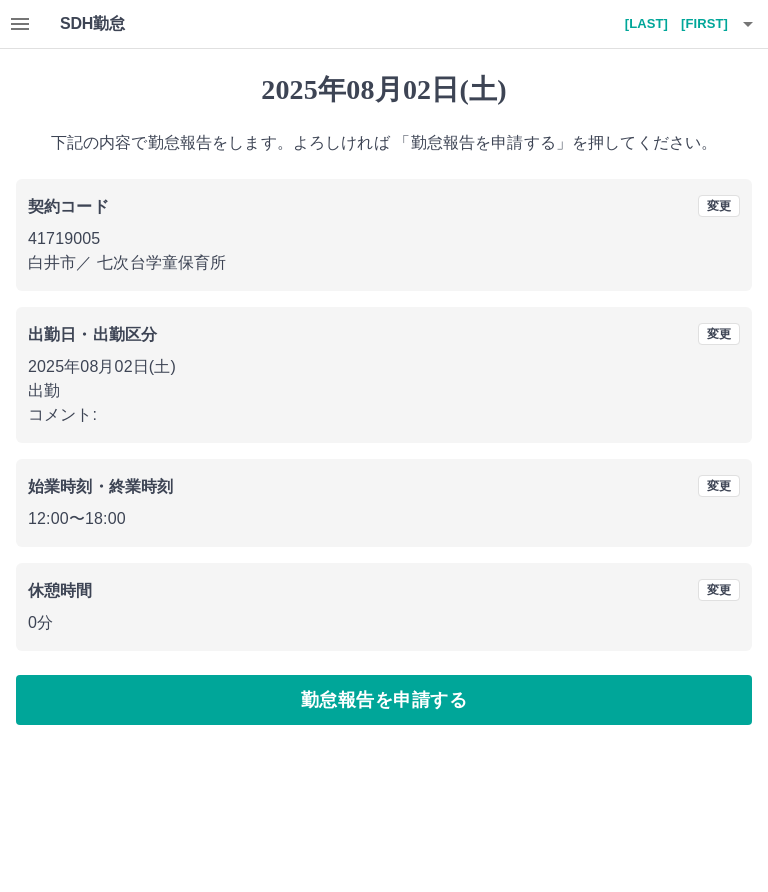 click on "勤怠報告を申請する" at bounding box center [384, 700] 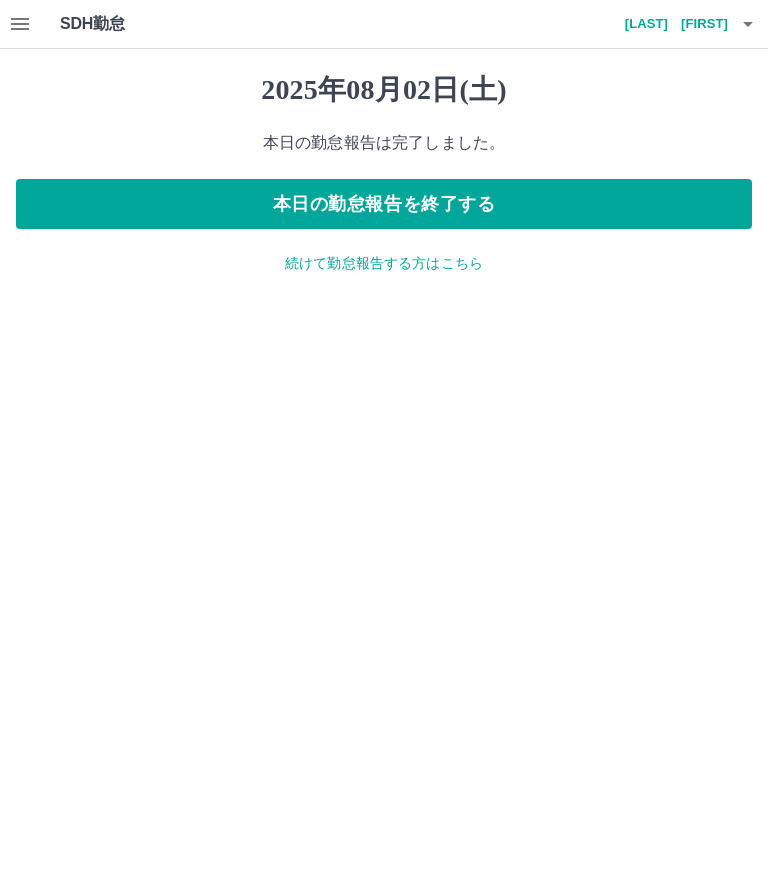 click on "続けて勤怠報告する方はこちら" at bounding box center [384, 263] 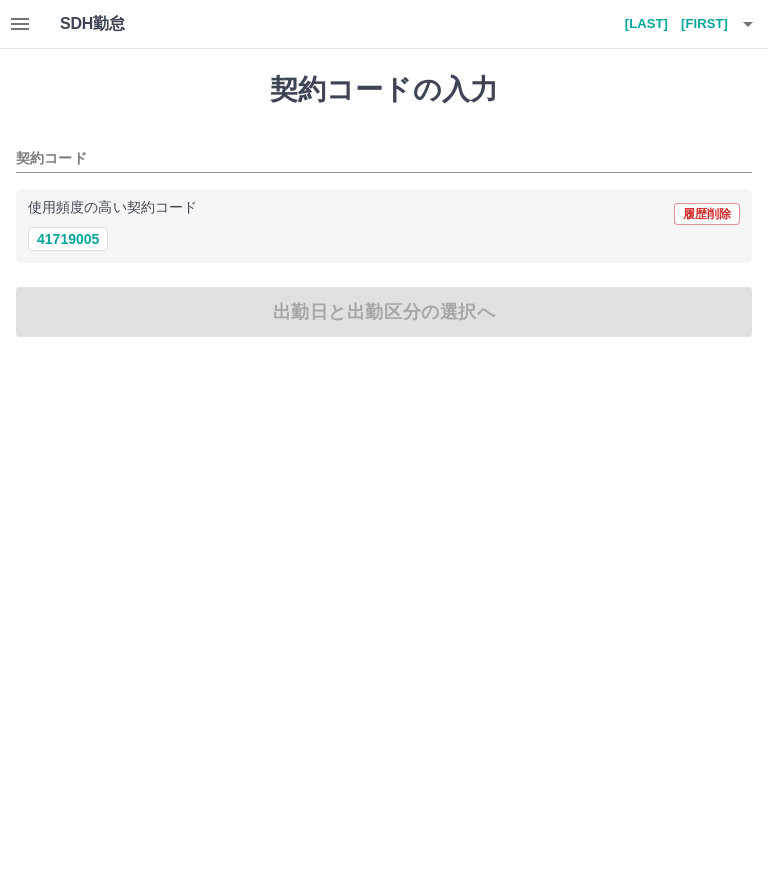 click on "契約コード" at bounding box center (369, 159) 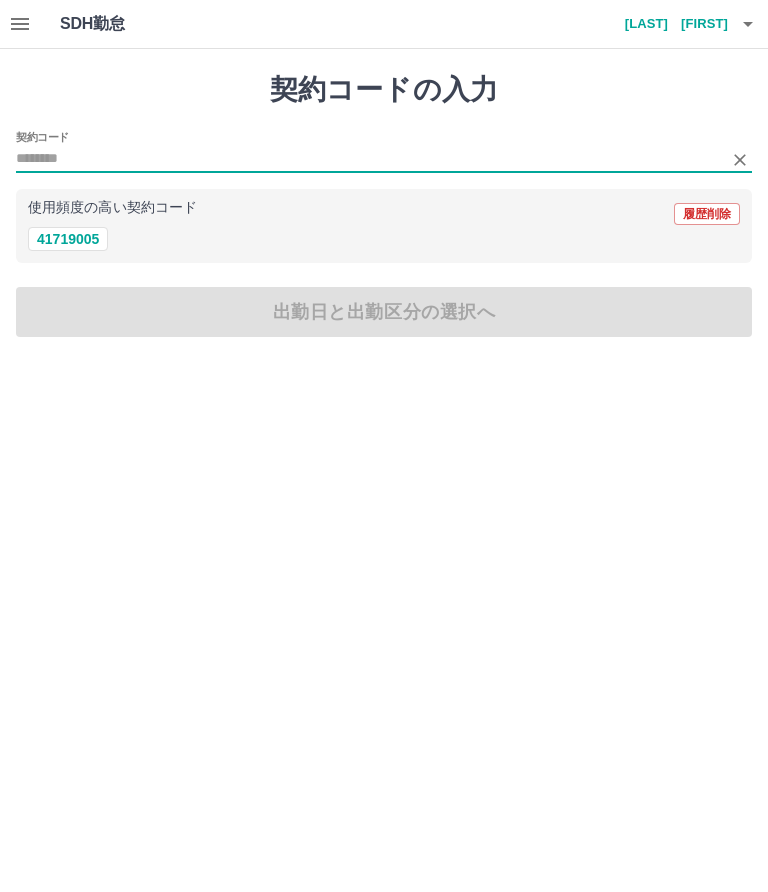 click on "41719005" at bounding box center (68, 239) 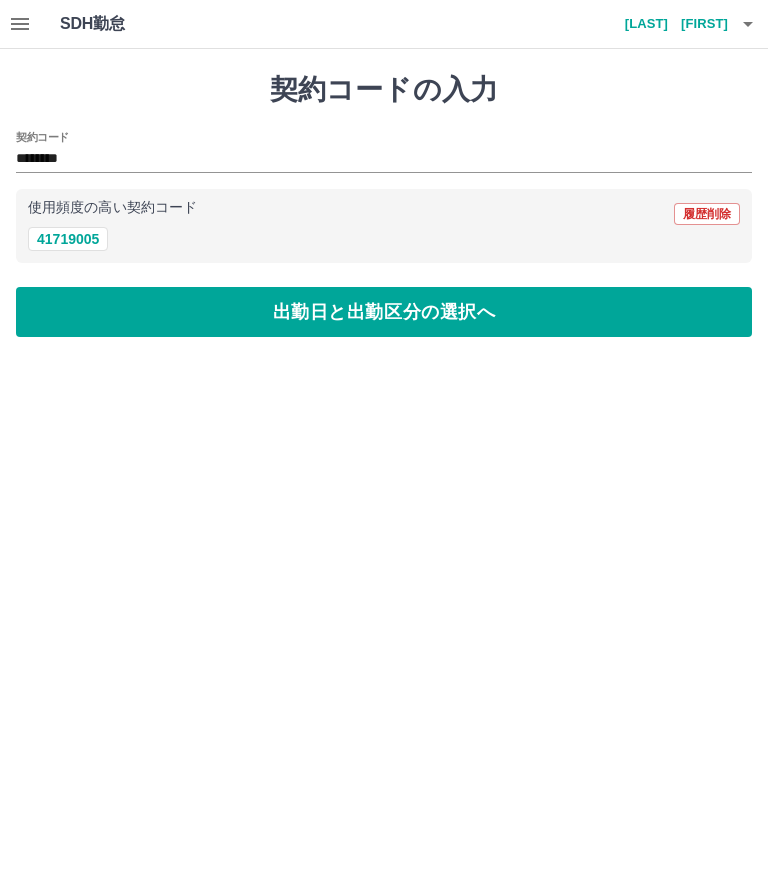click on "出勤日と出勤区分の選択へ" at bounding box center (384, 312) 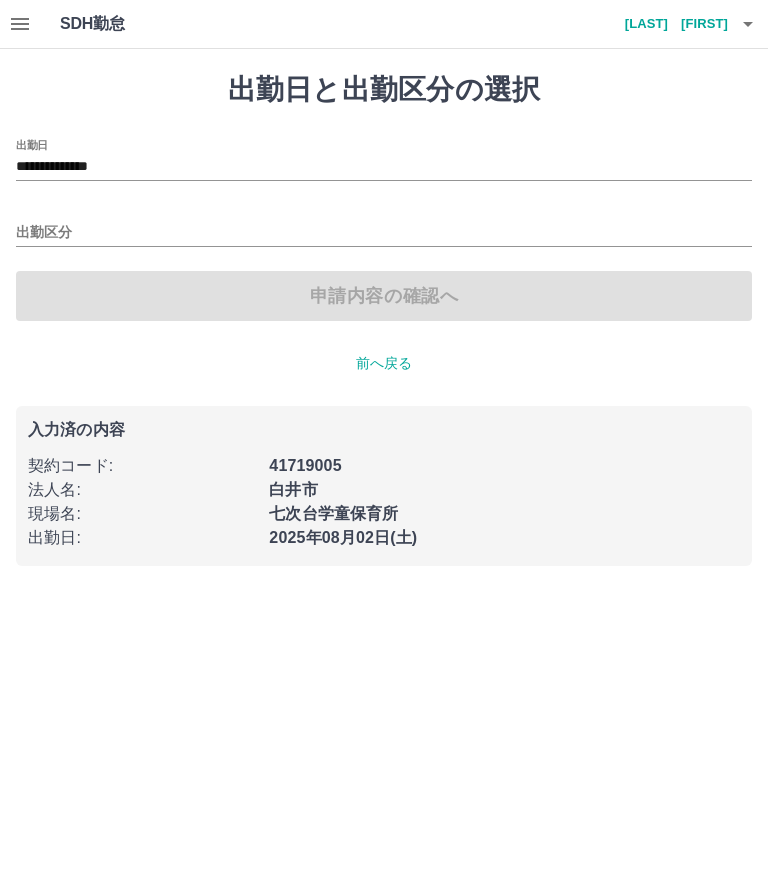 click on "**********" at bounding box center (384, 160) 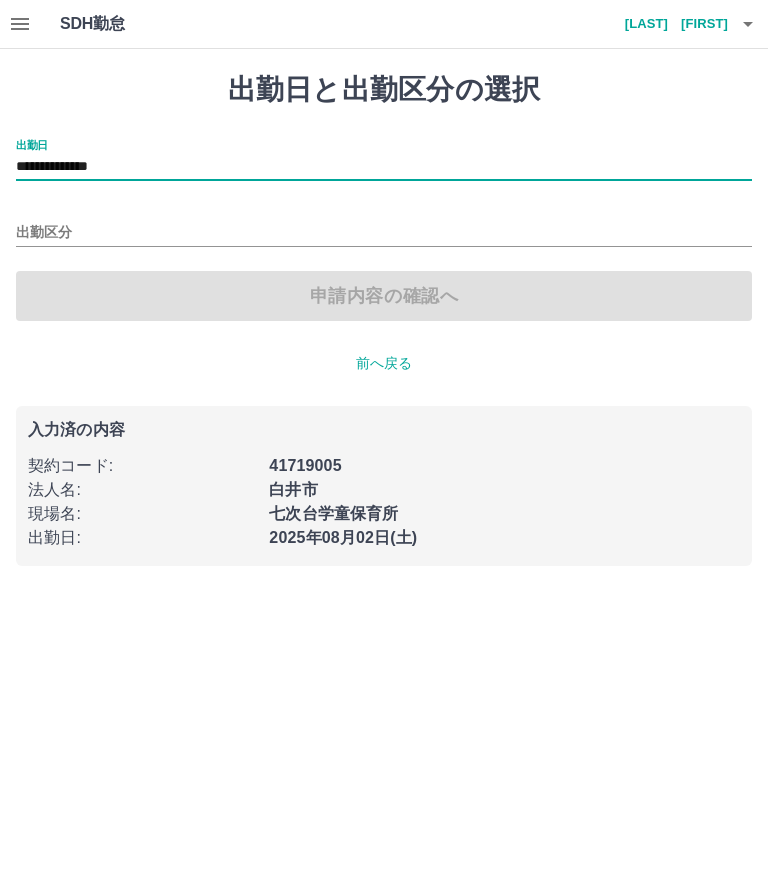 click on "**********" at bounding box center (384, 167) 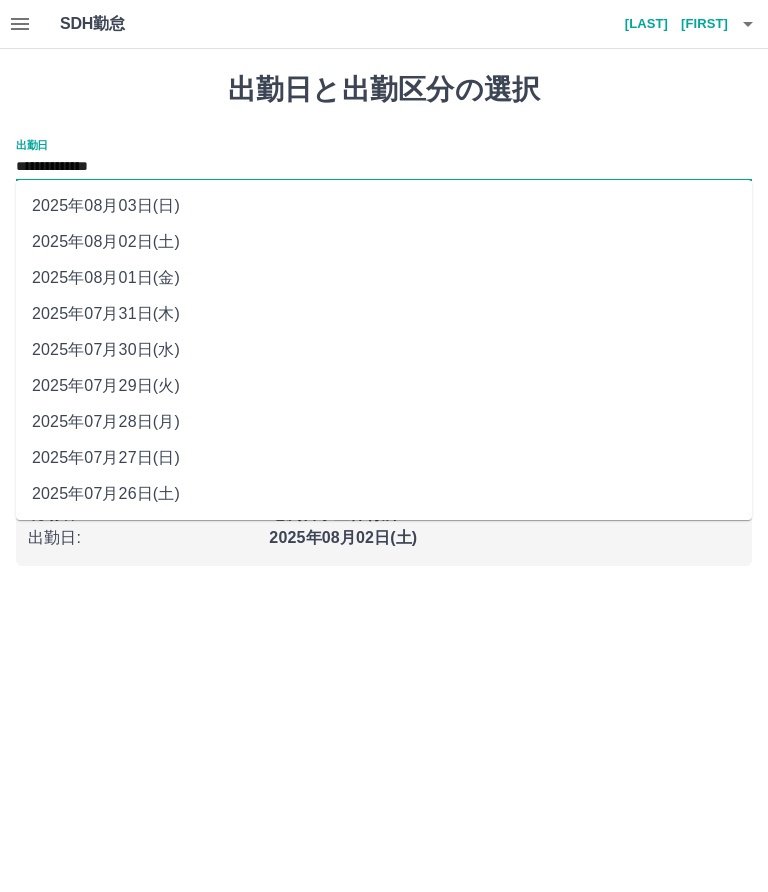 click on "**********" at bounding box center [384, 167] 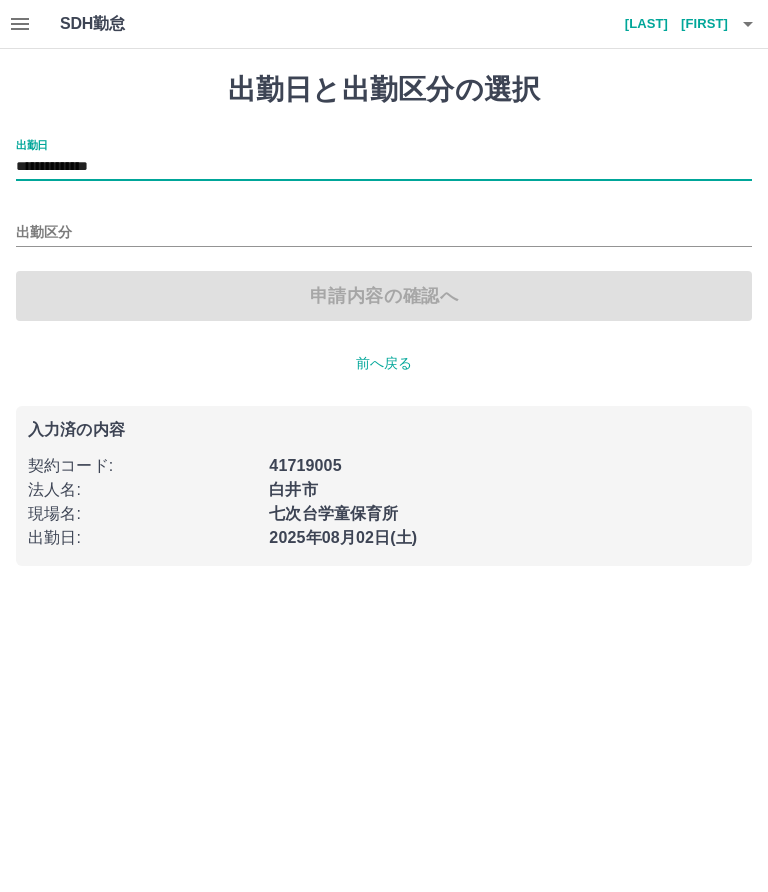 click on "出勤区分" at bounding box center [384, 233] 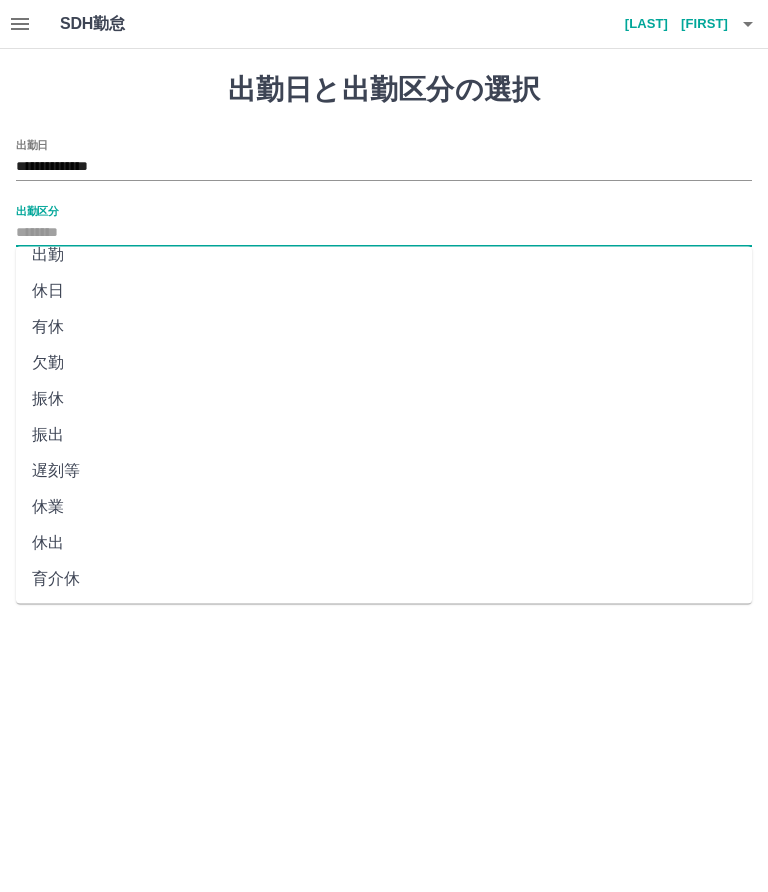 scroll, scrollTop: 21, scrollLeft: 0, axis: vertical 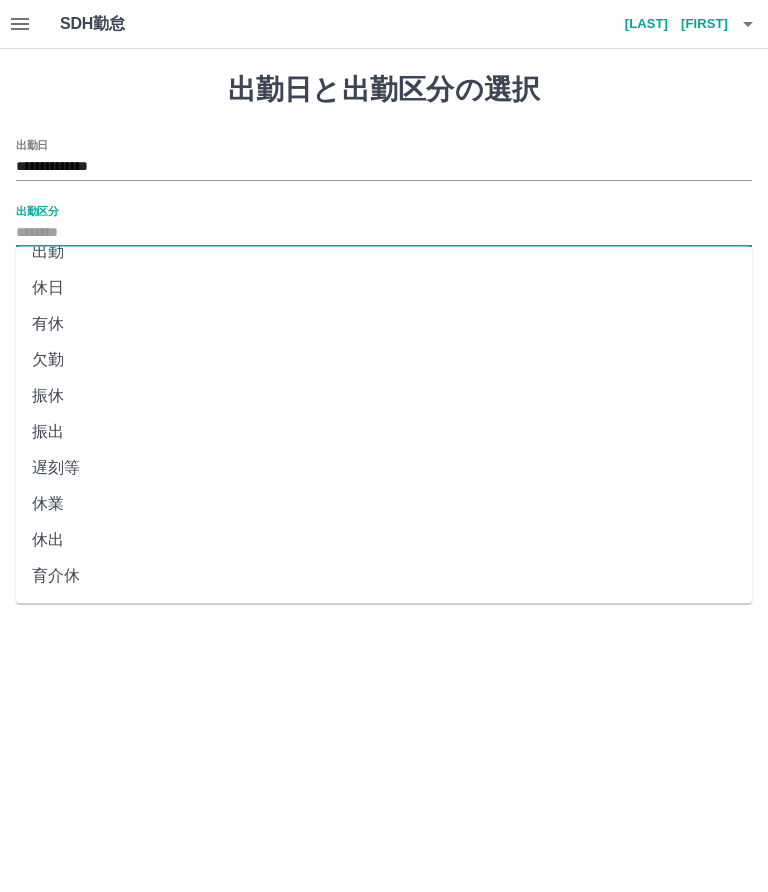 click on "休日" at bounding box center (384, 288) 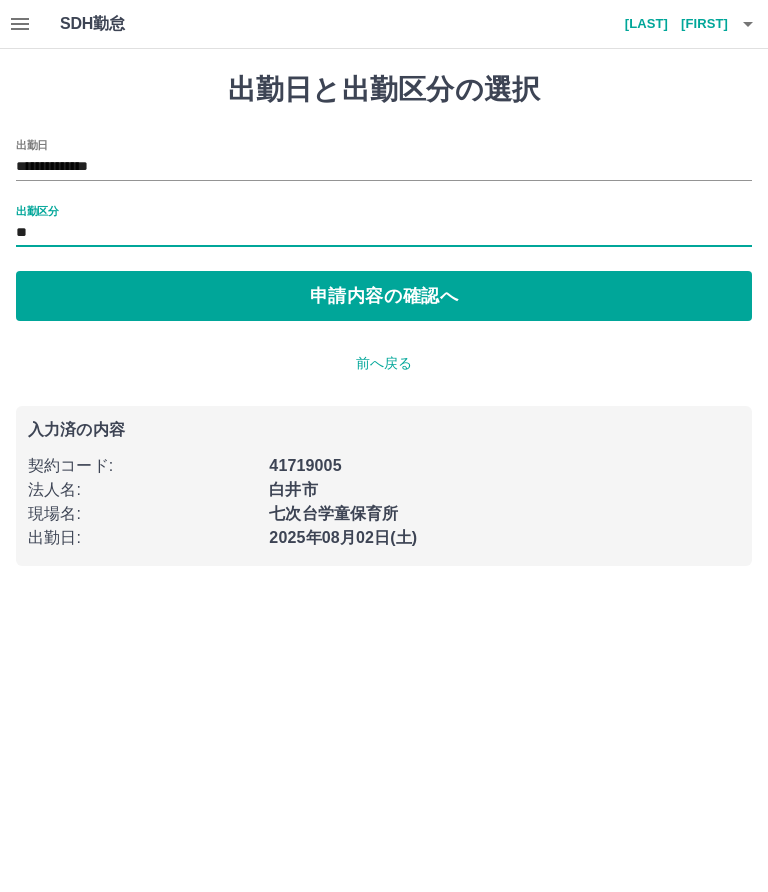 click on "申請内容の確認へ" at bounding box center (384, 296) 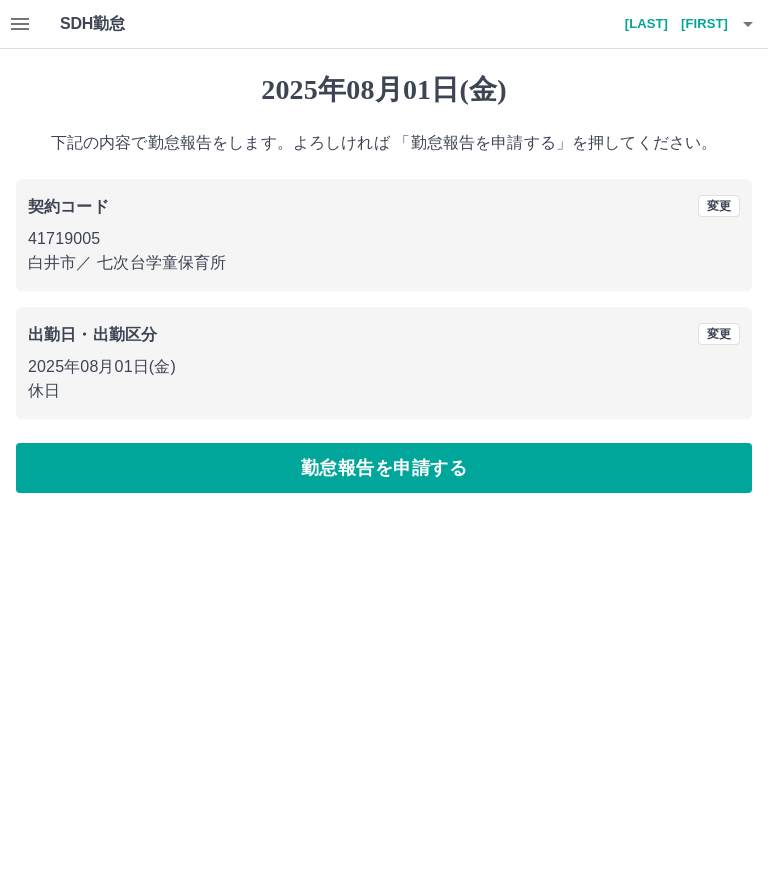 click on "勤怠報告を申請する" at bounding box center (384, 468) 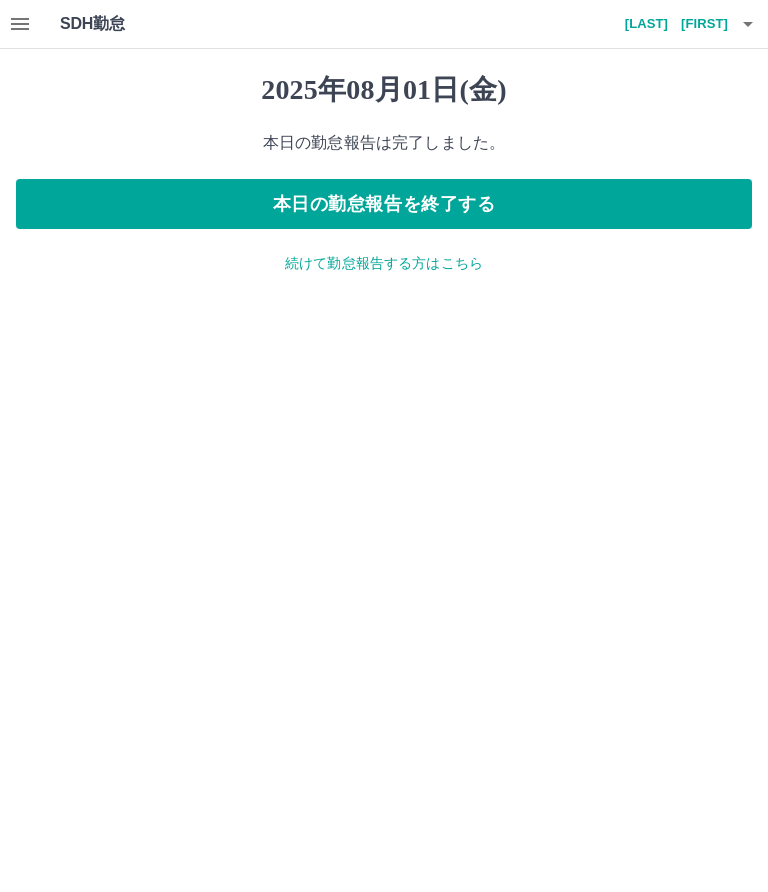 click on "続けて勤怠報告する方はこちら" at bounding box center (384, 263) 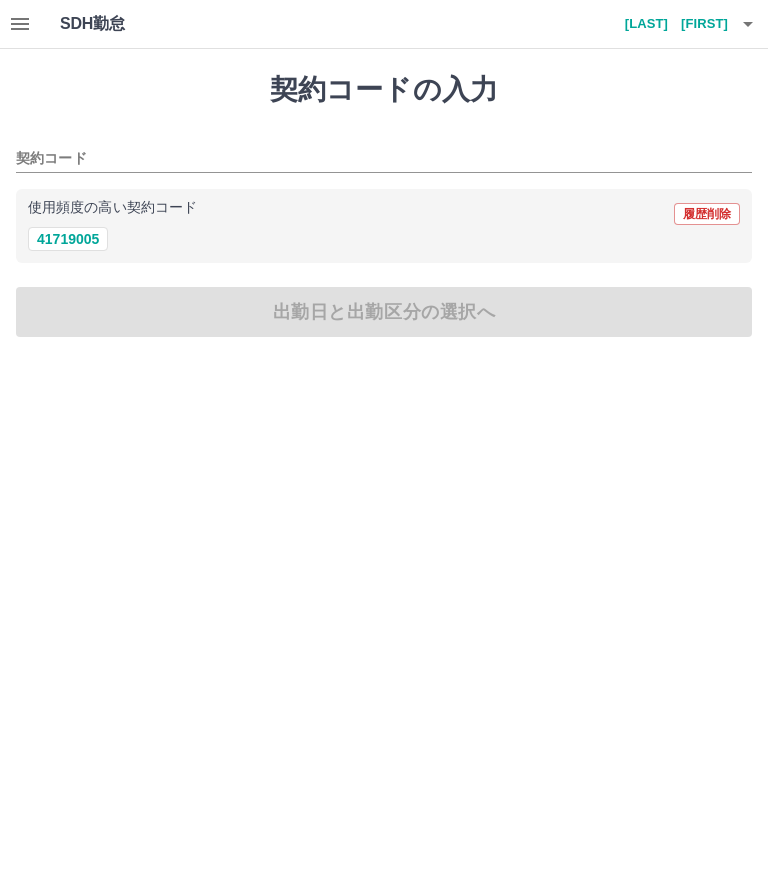 click on "契約コード" at bounding box center [369, 159] 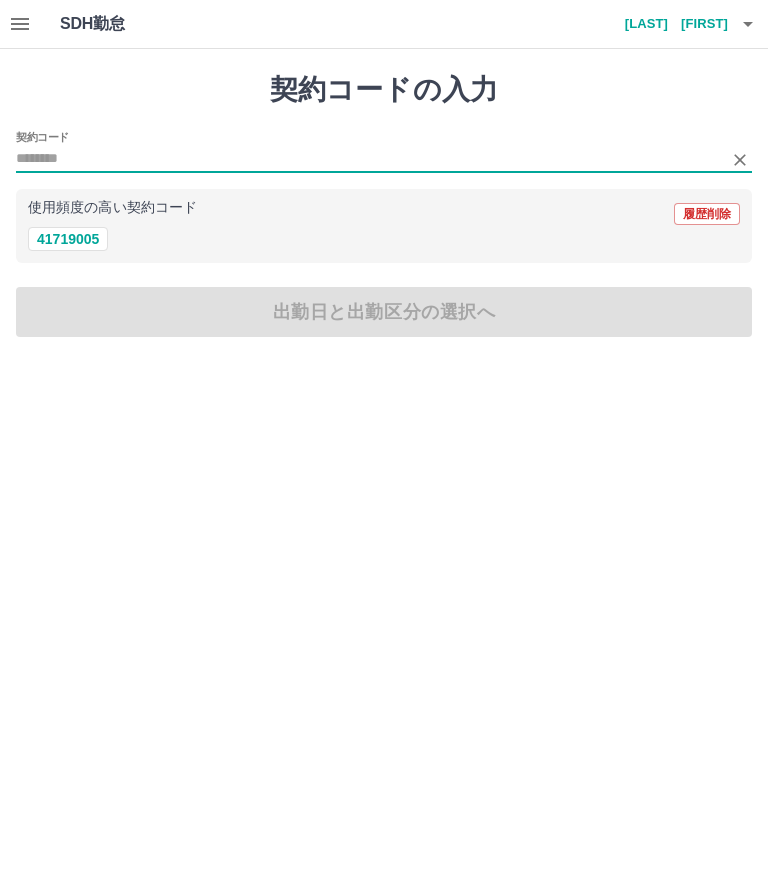 click on "41719005" at bounding box center [68, 239] 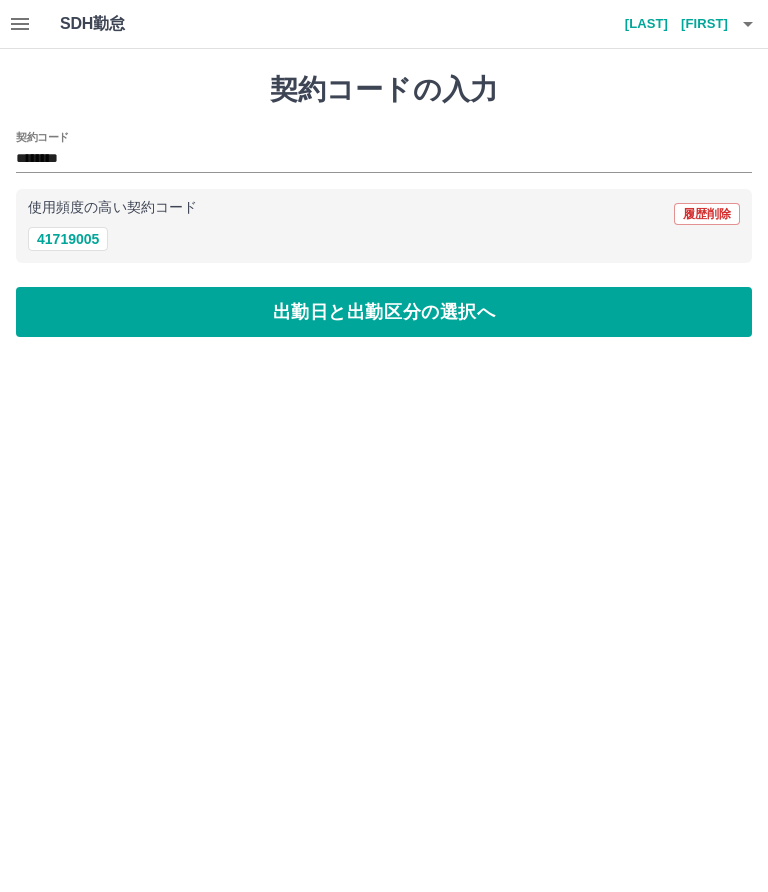 click on "出勤日と出勤区分の選択へ" at bounding box center [384, 312] 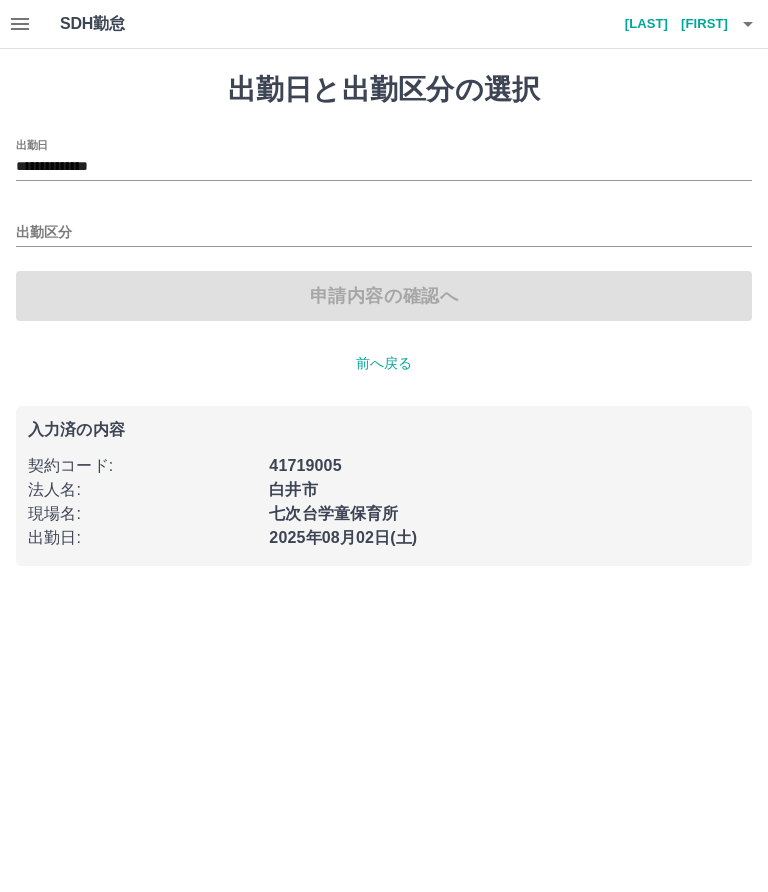 click on "**********" at bounding box center (384, 167) 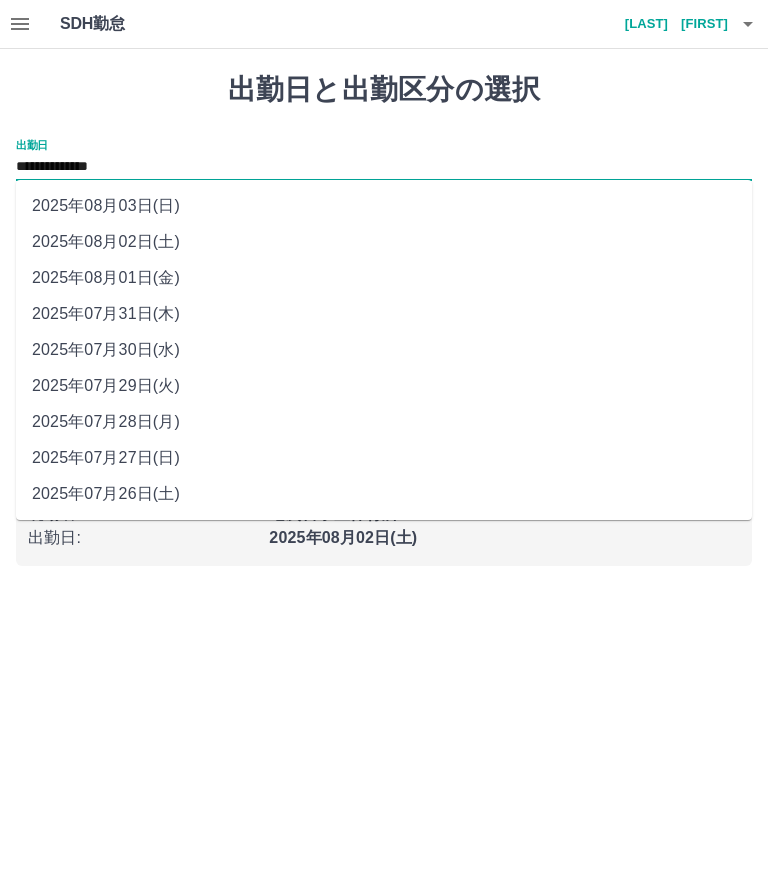 click on "2025年08月03日(日)" at bounding box center (384, 206) 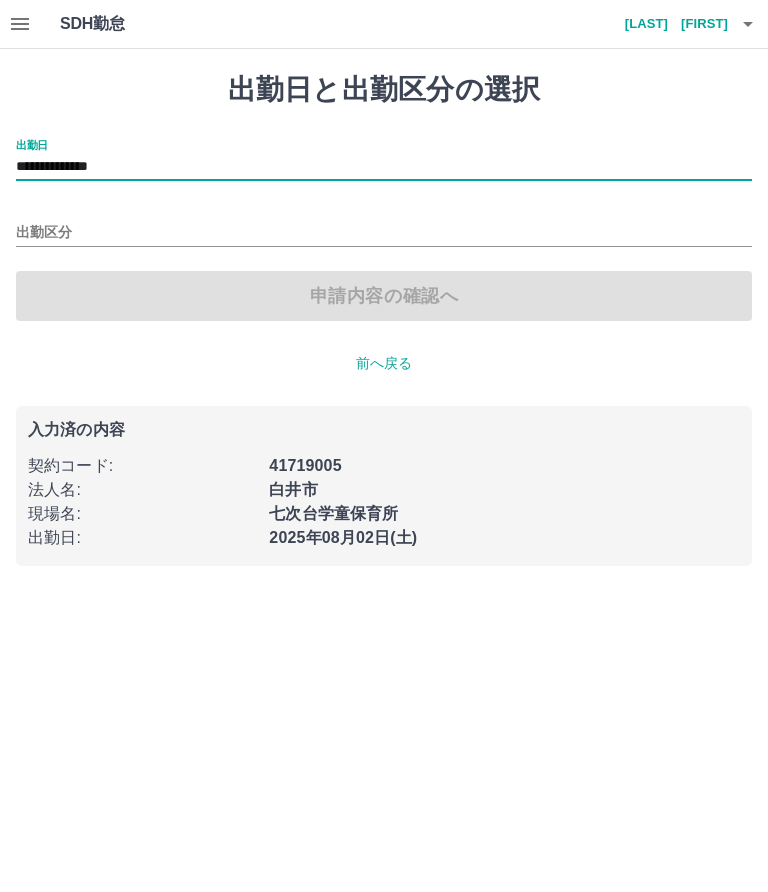 click on "出勤区分" at bounding box center [384, 233] 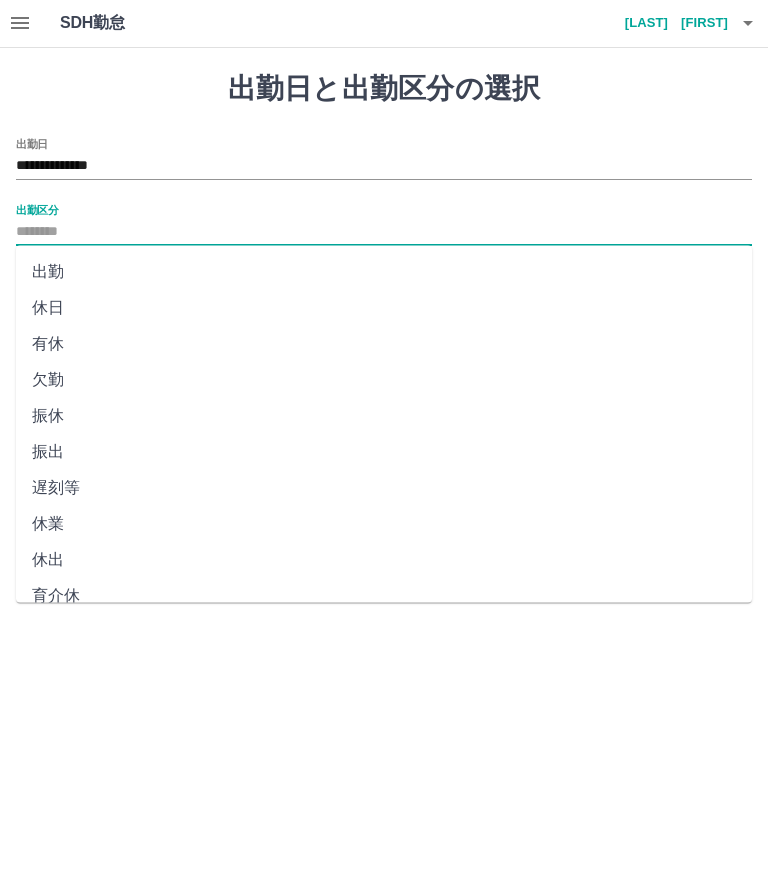 click on "欠勤" at bounding box center [384, 381] 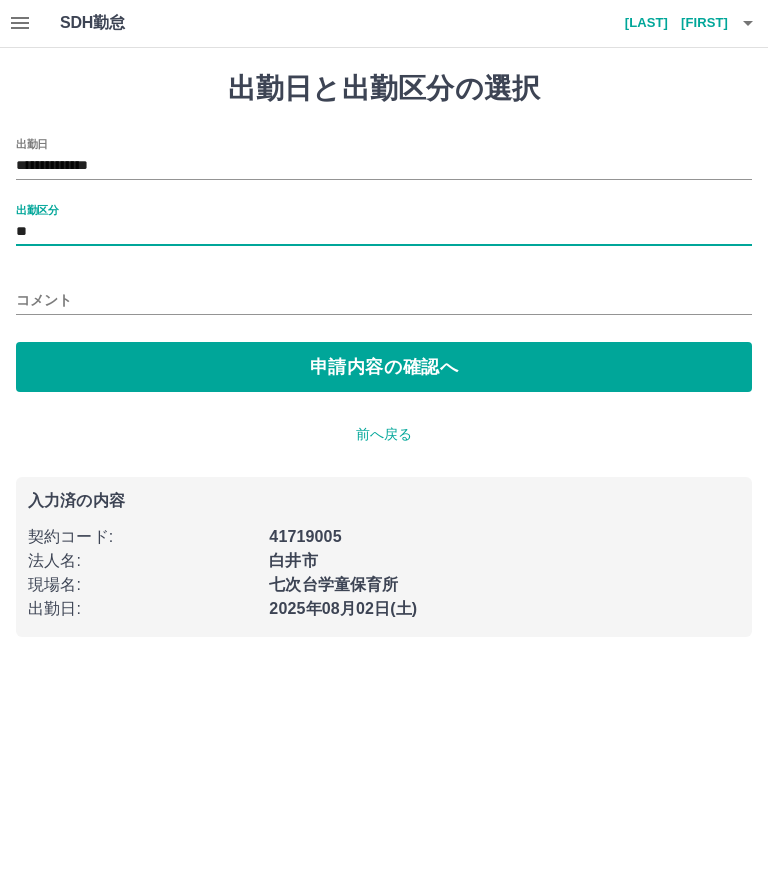 click on "**" at bounding box center (384, 233) 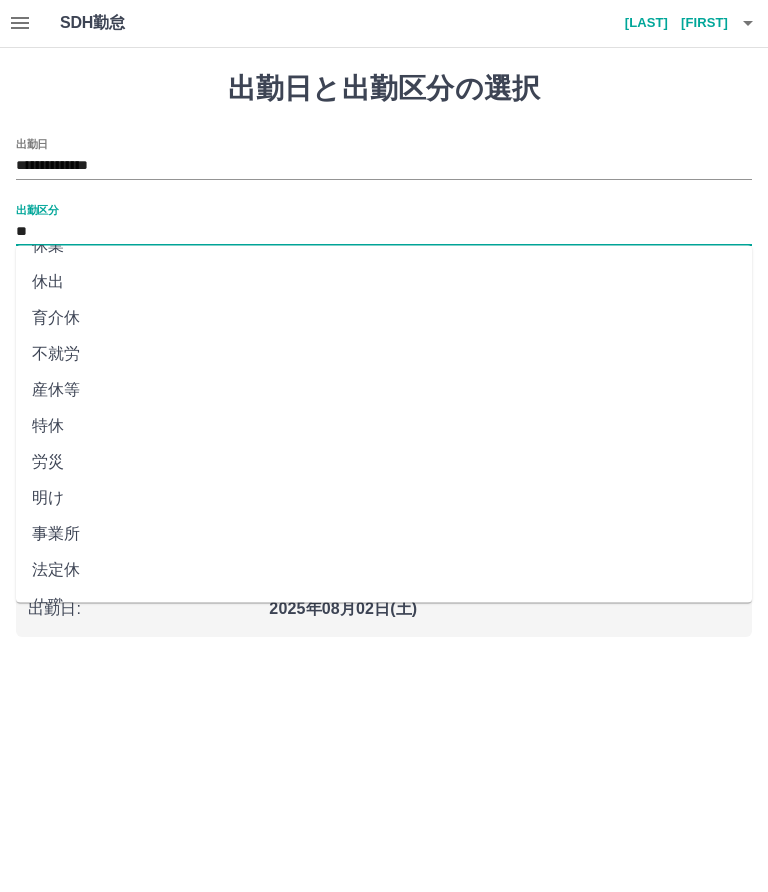 scroll, scrollTop: 276, scrollLeft: 0, axis: vertical 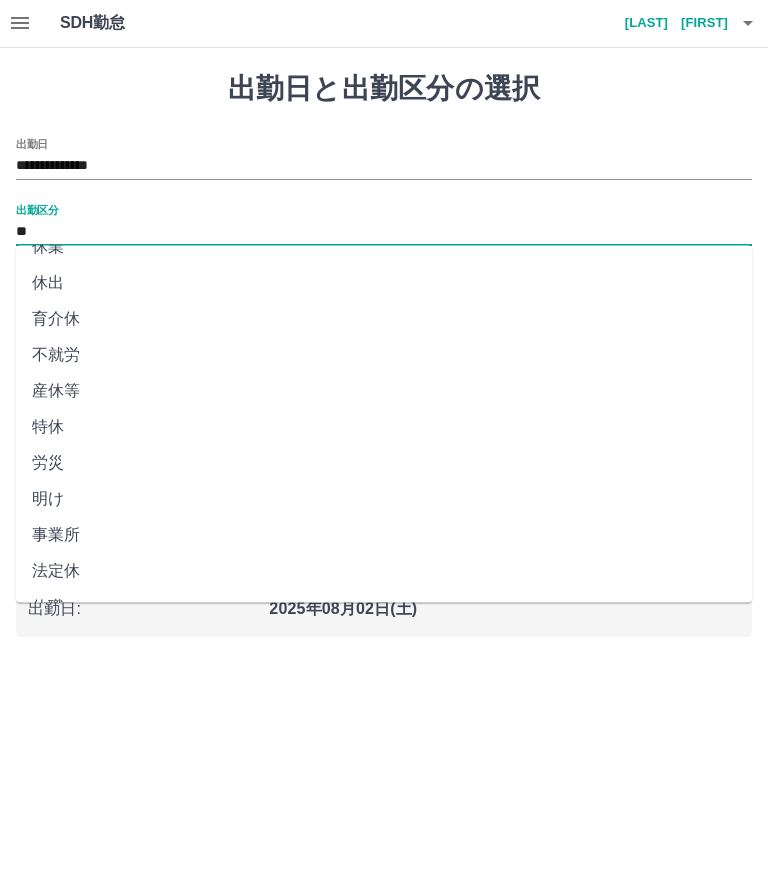 click on "法定休" at bounding box center (384, 573) 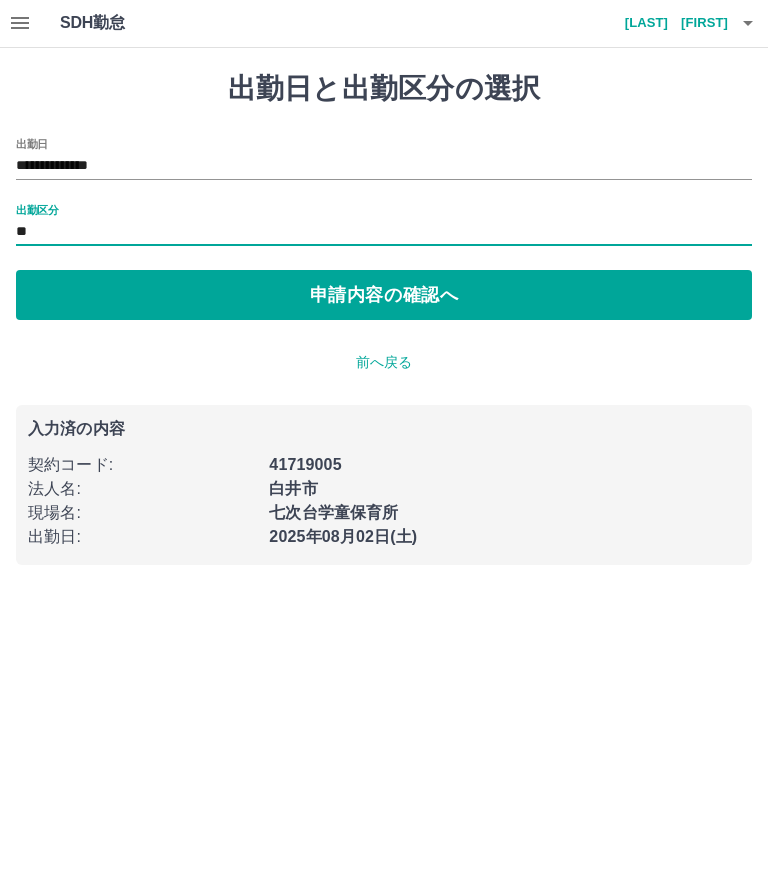 type on "***" 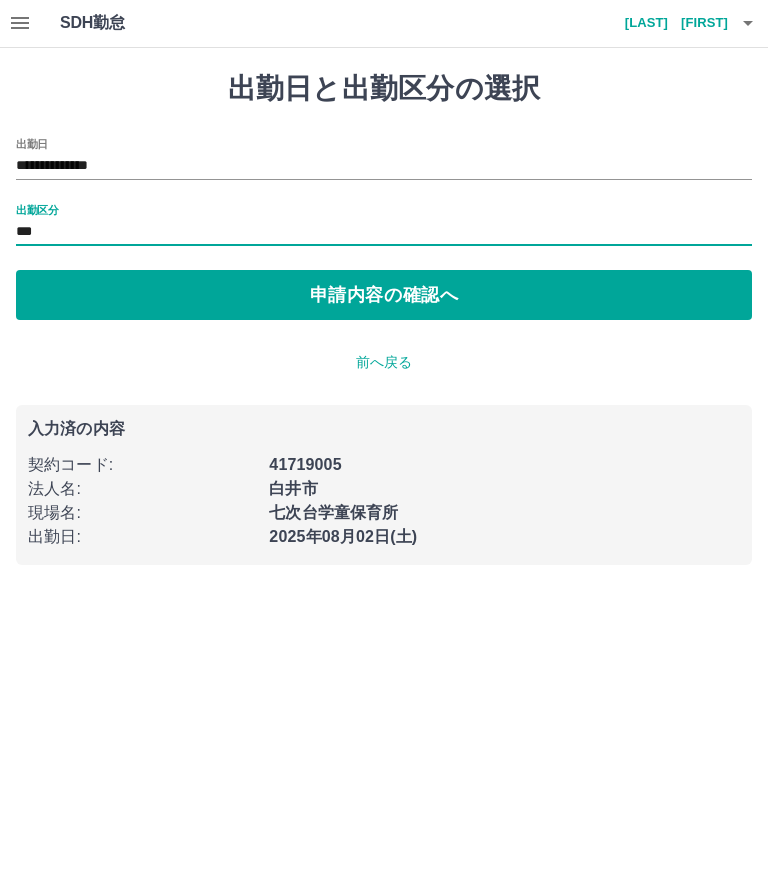 click on "申請内容の確認へ" at bounding box center (384, 296) 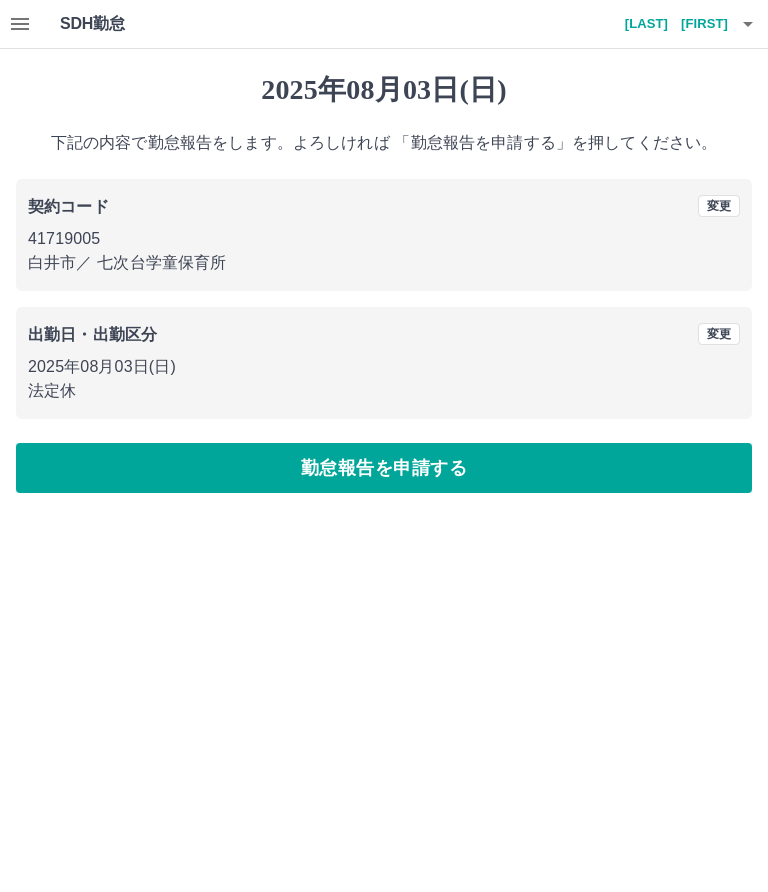 click on "勤怠報告を申請する" at bounding box center (384, 468) 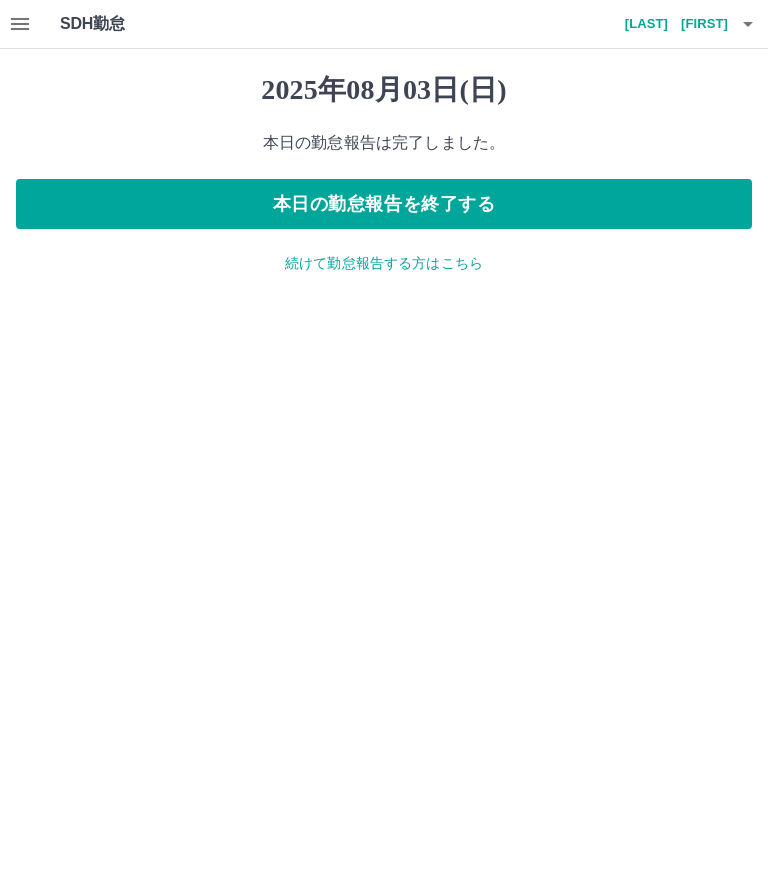 click 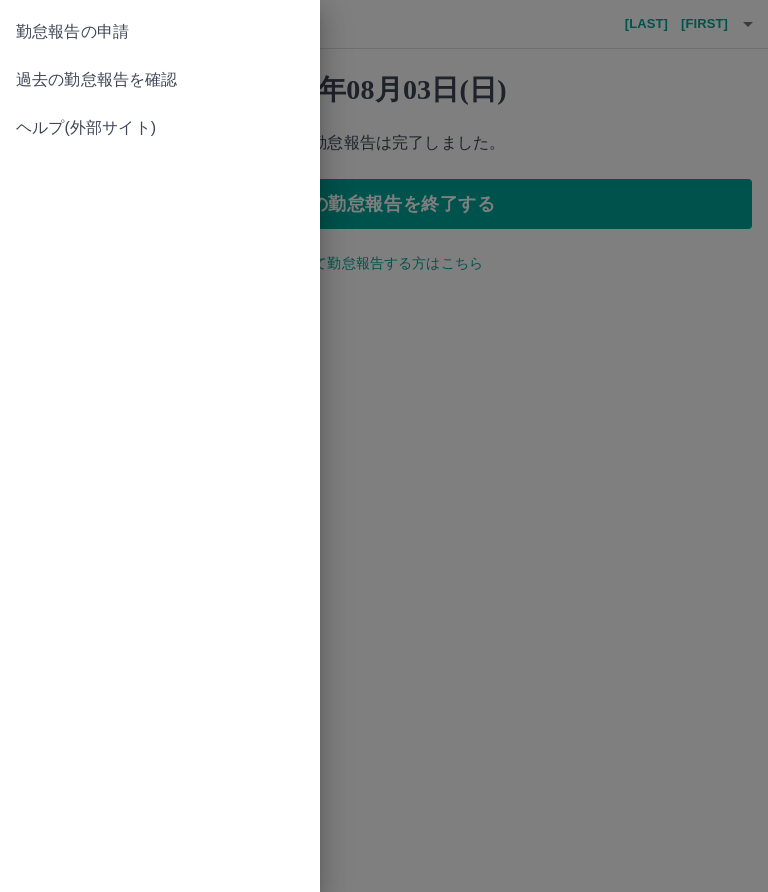 click on "勤怠報告の申請" at bounding box center [160, 32] 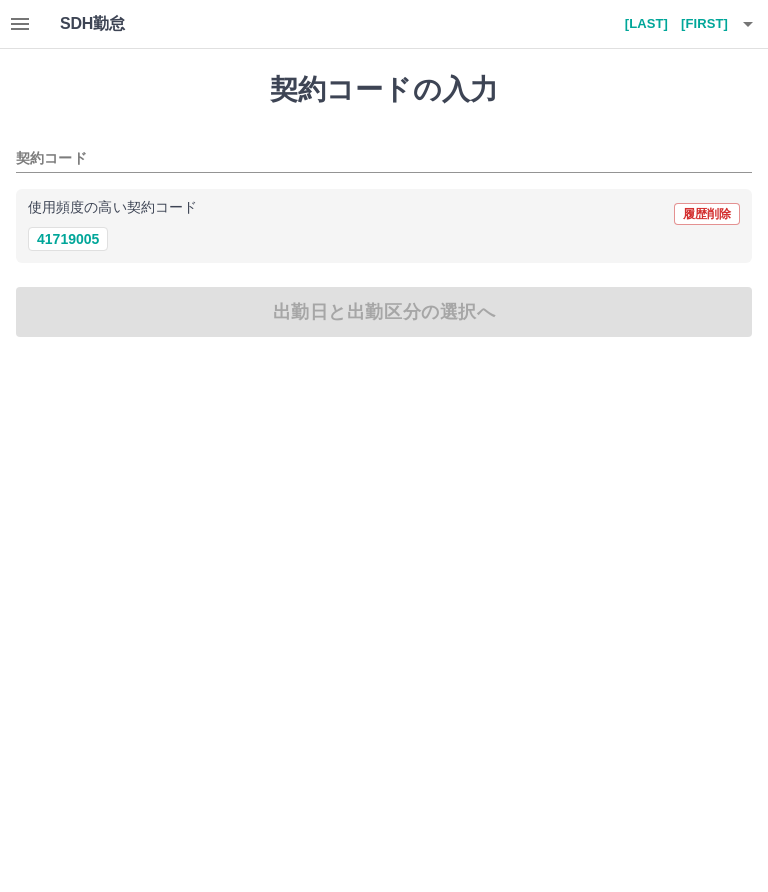 click at bounding box center (20, 24) 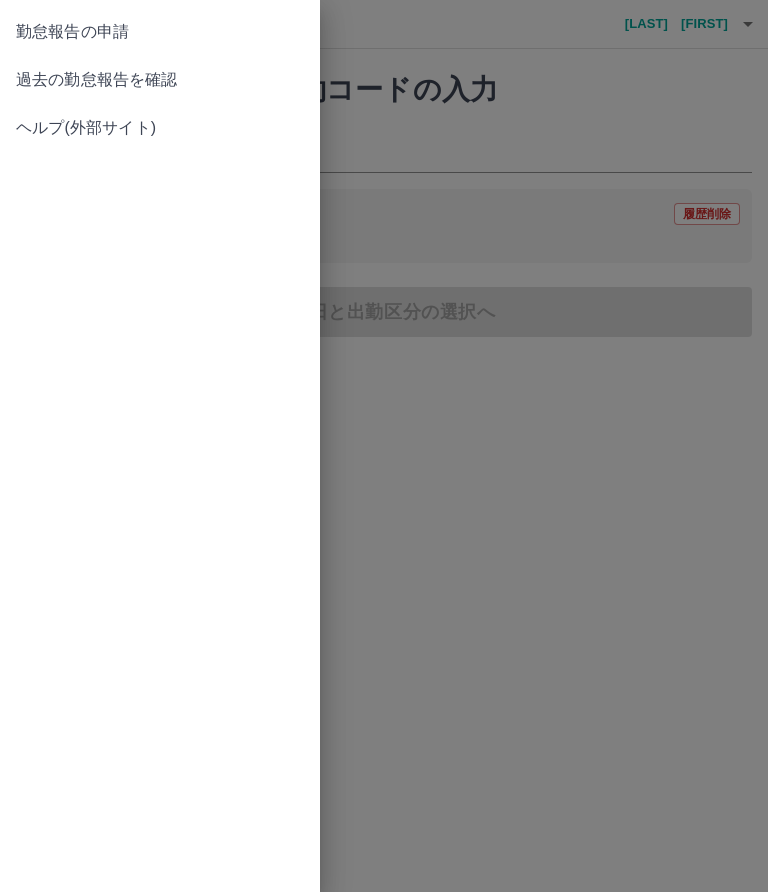 click on "過去の勤怠報告を確認" at bounding box center [160, 80] 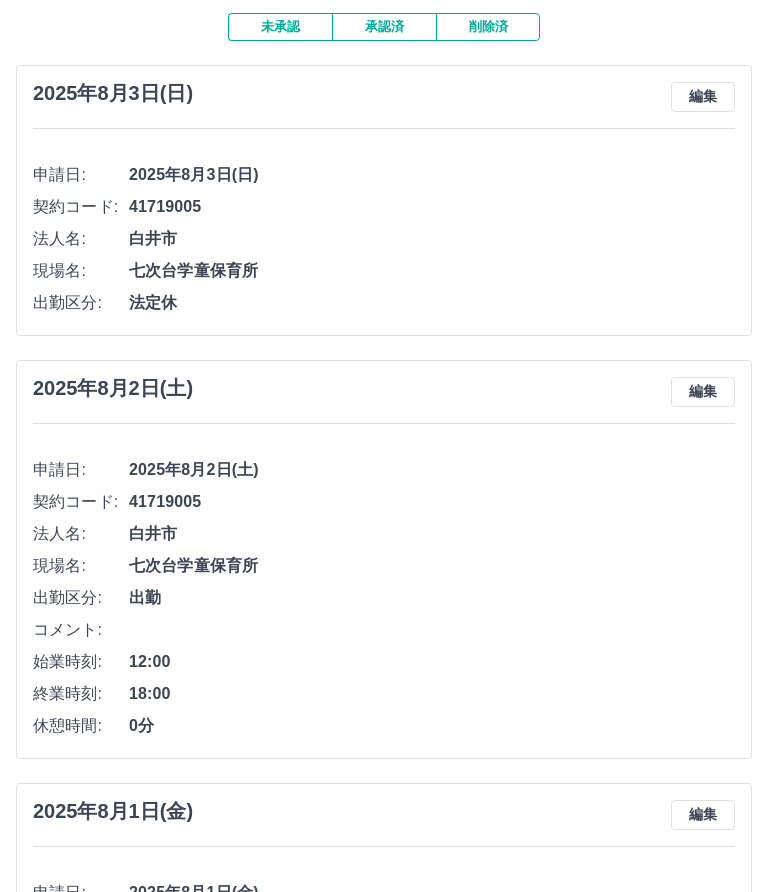 scroll, scrollTop: 0, scrollLeft: 0, axis: both 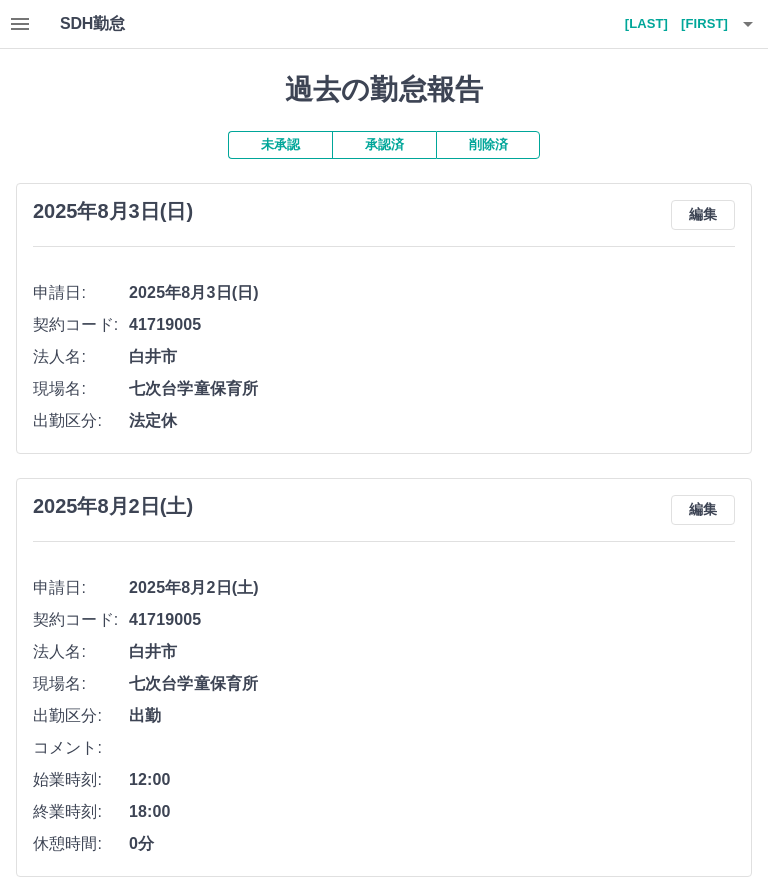 click on "[LAST]　[FIRST]" at bounding box center (668, 24) 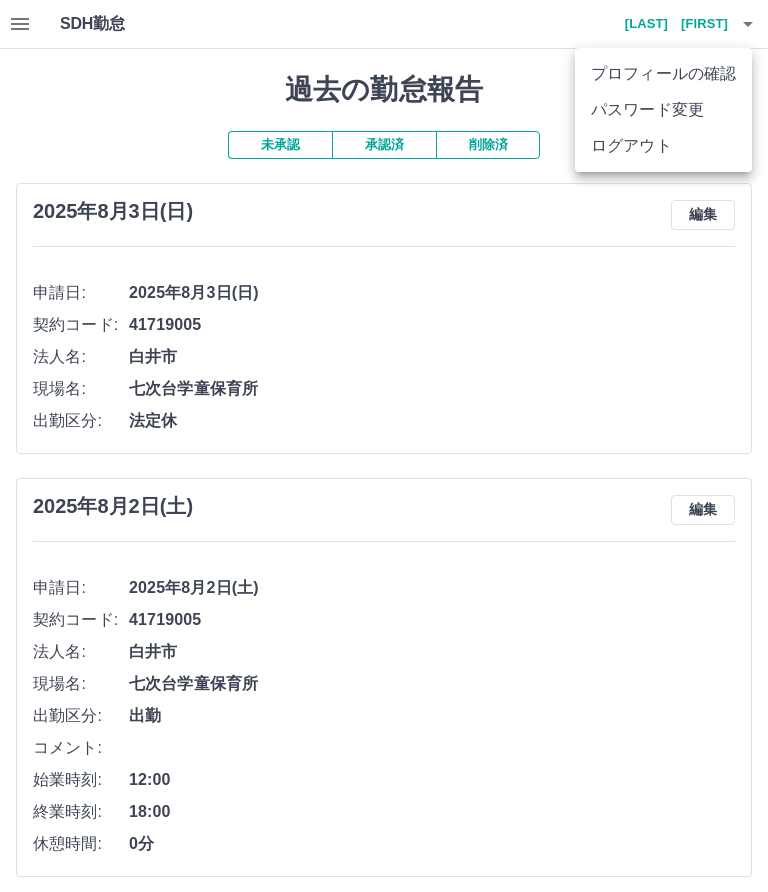click on "ログアウト" at bounding box center (663, 146) 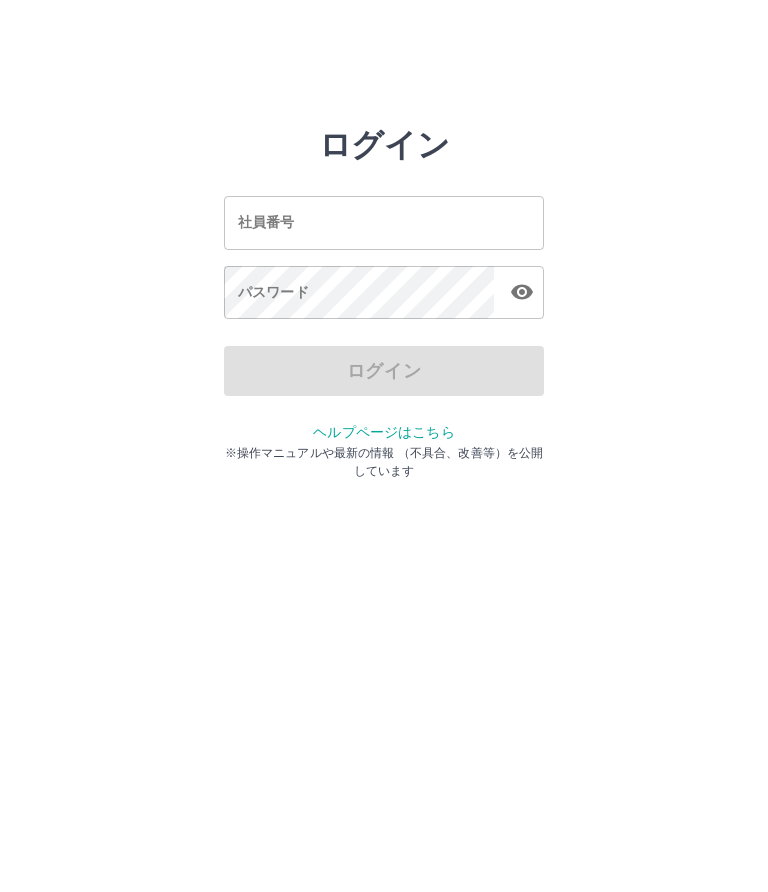 scroll, scrollTop: 0, scrollLeft: 0, axis: both 